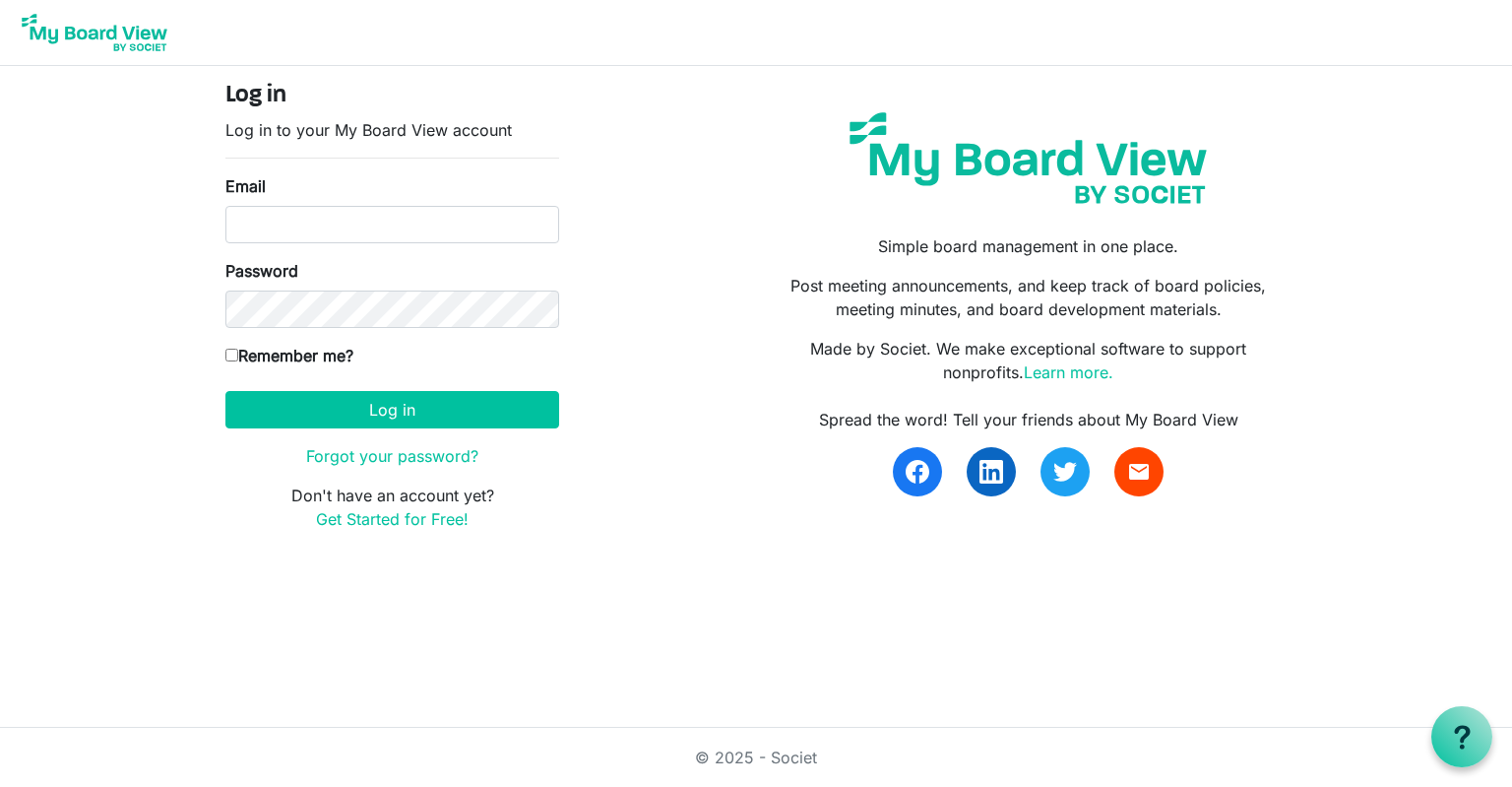 scroll, scrollTop: 0, scrollLeft: 0, axis: both 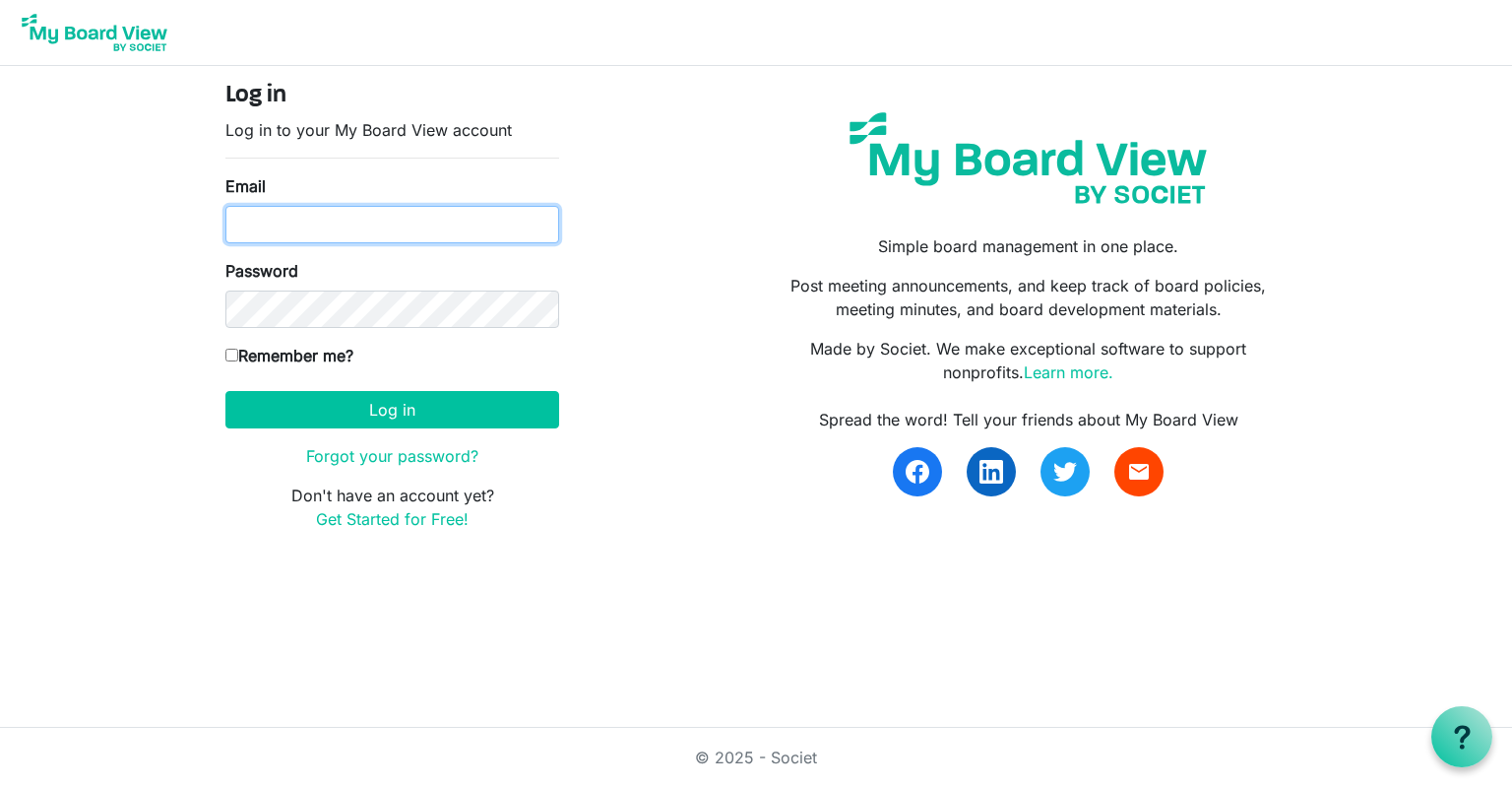 type on "[PERSON_NAME][EMAIL_ADDRESS][PERSON_NAME][DOMAIN_NAME]" 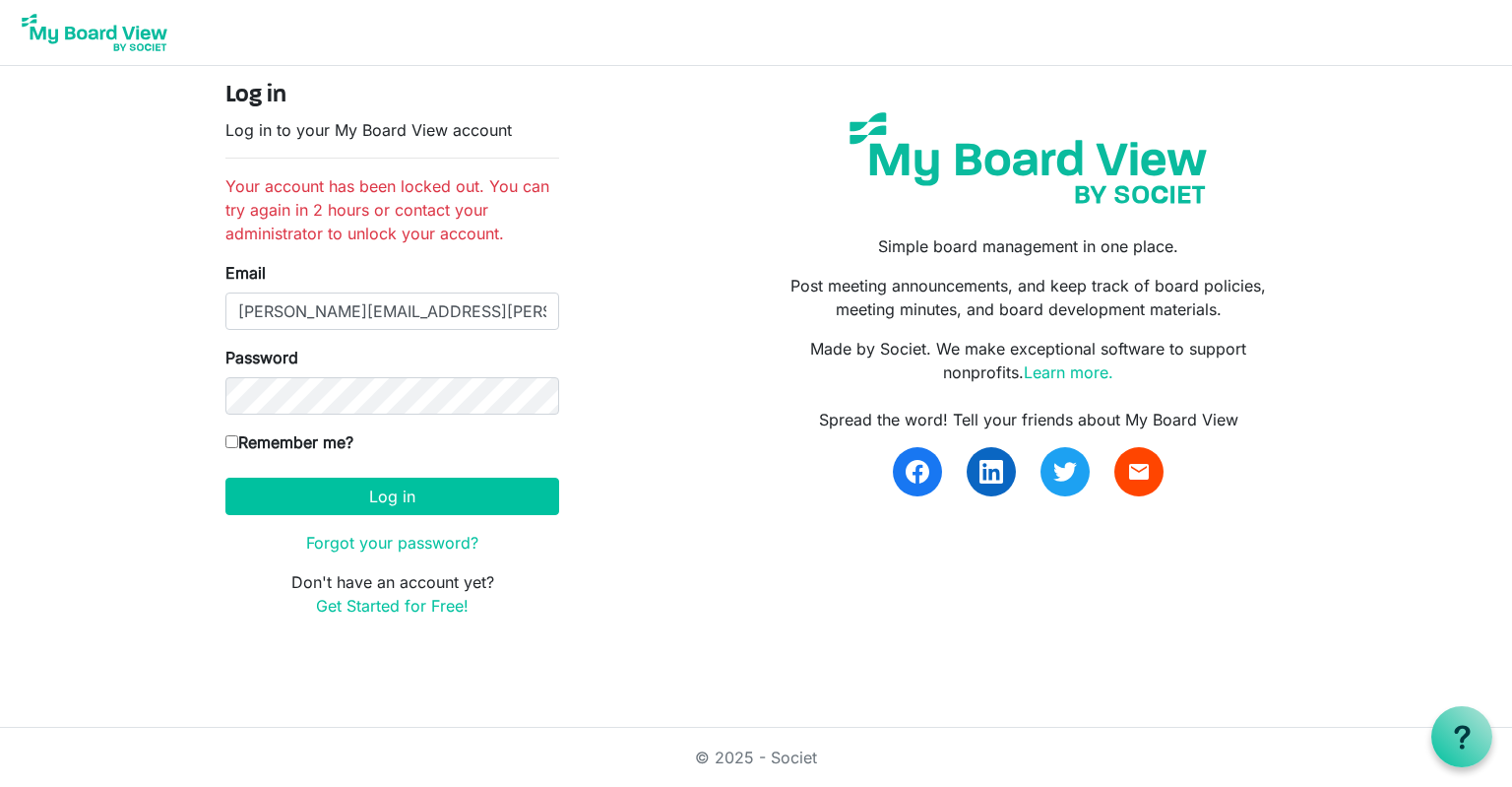 scroll, scrollTop: 0, scrollLeft: 0, axis: both 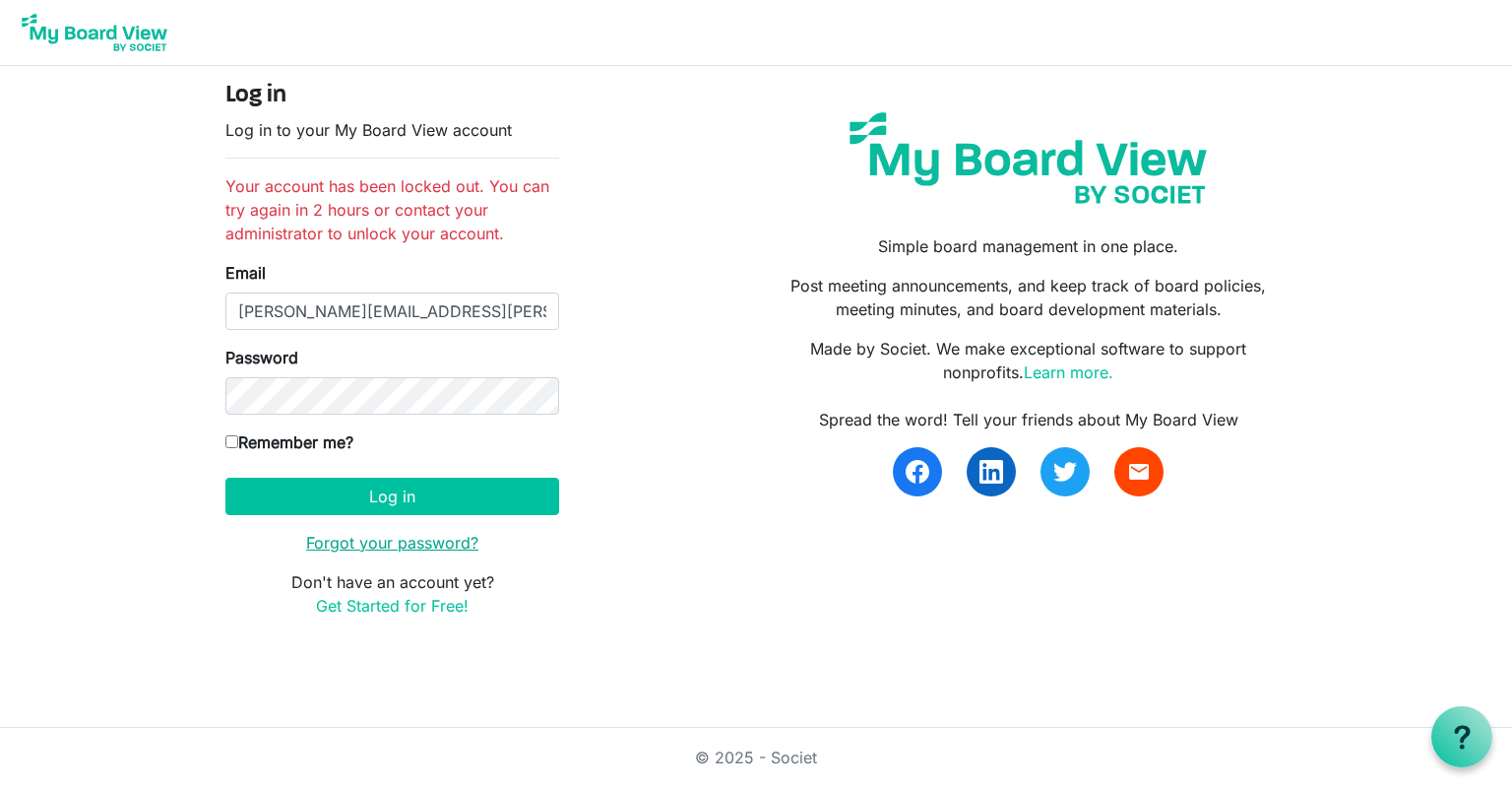 click on "Forgot your password?" at bounding box center (392, 543) 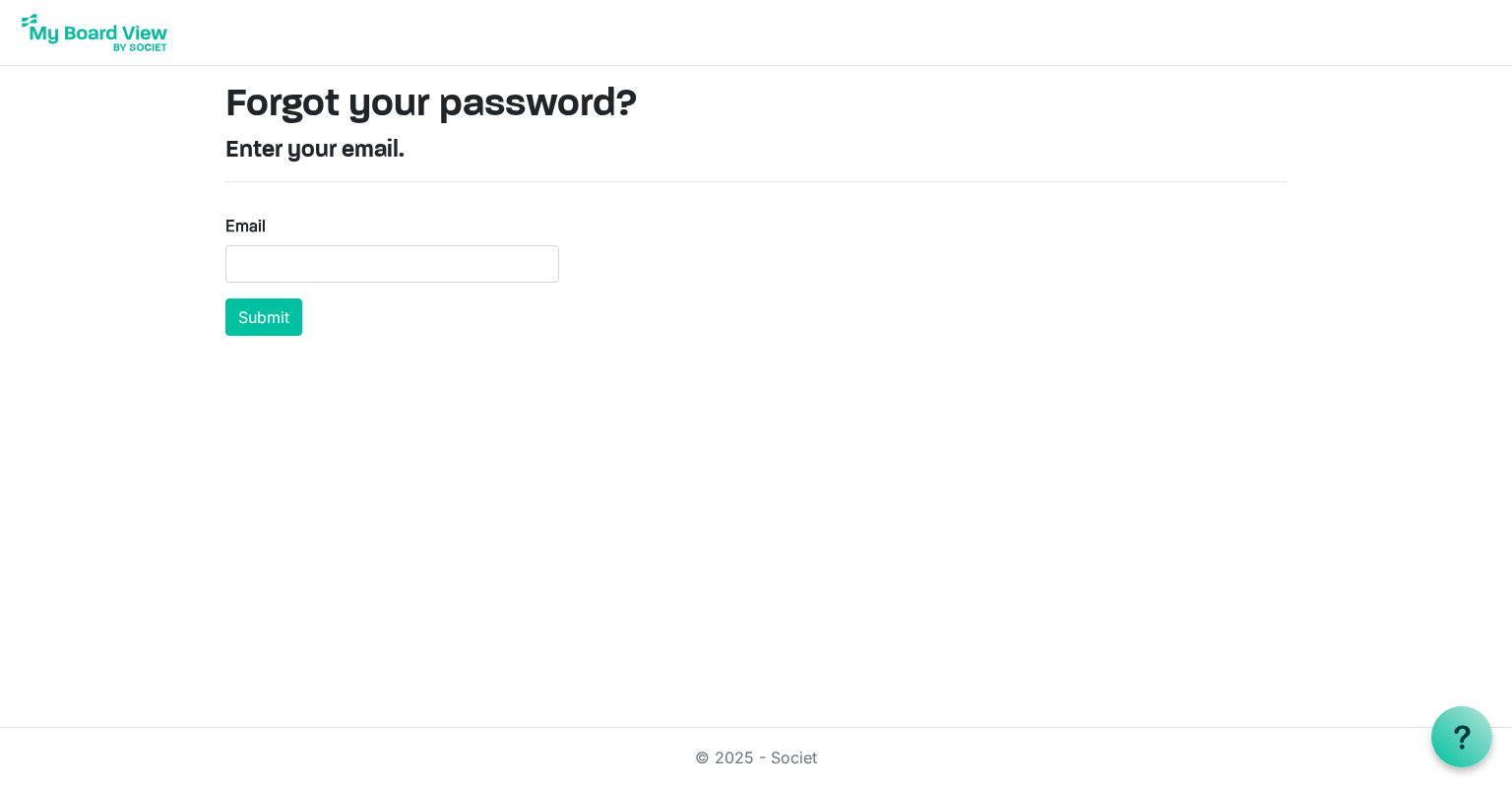 scroll, scrollTop: 0, scrollLeft: 0, axis: both 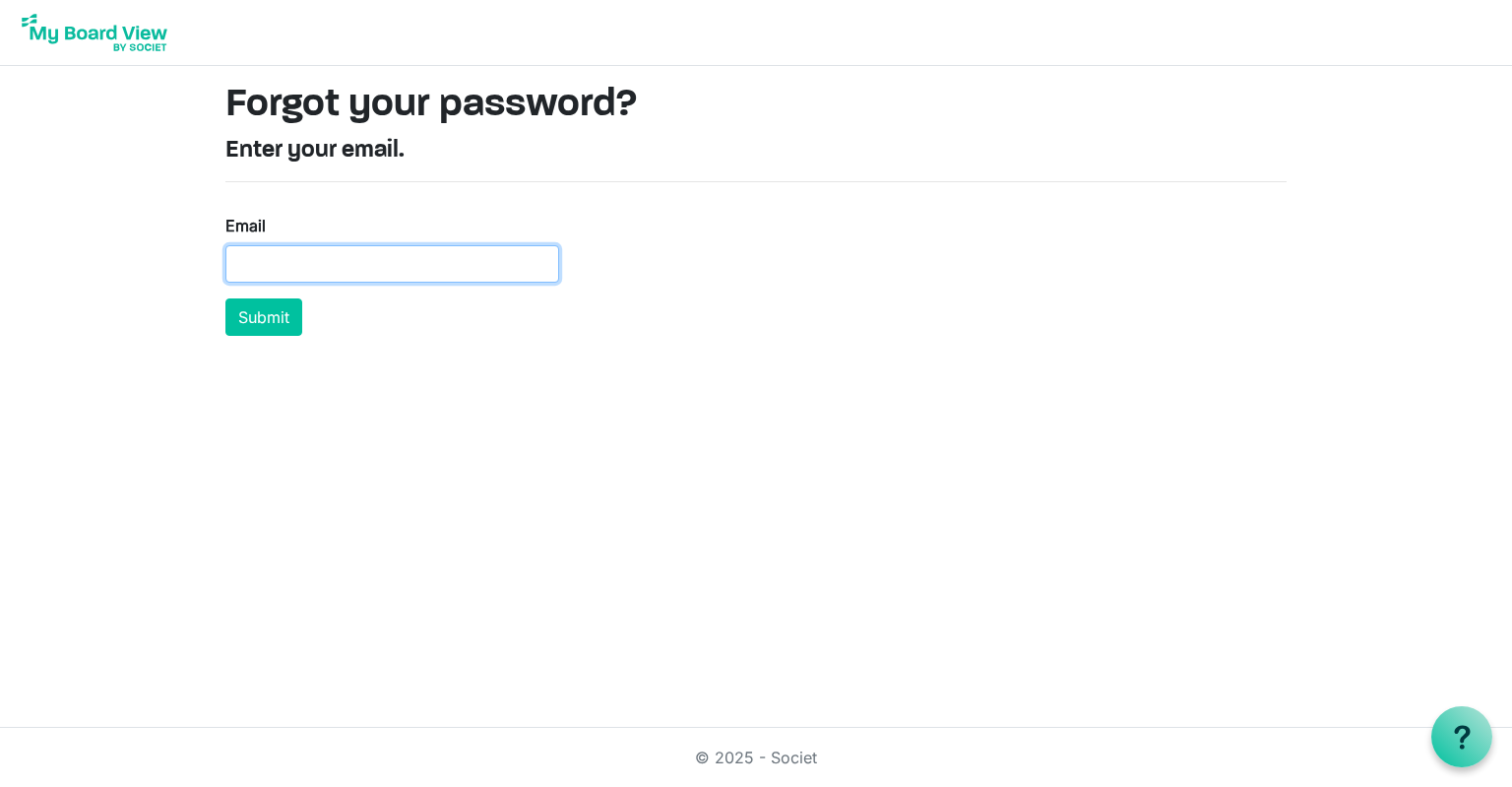 click on "Email" at bounding box center (392, 264) 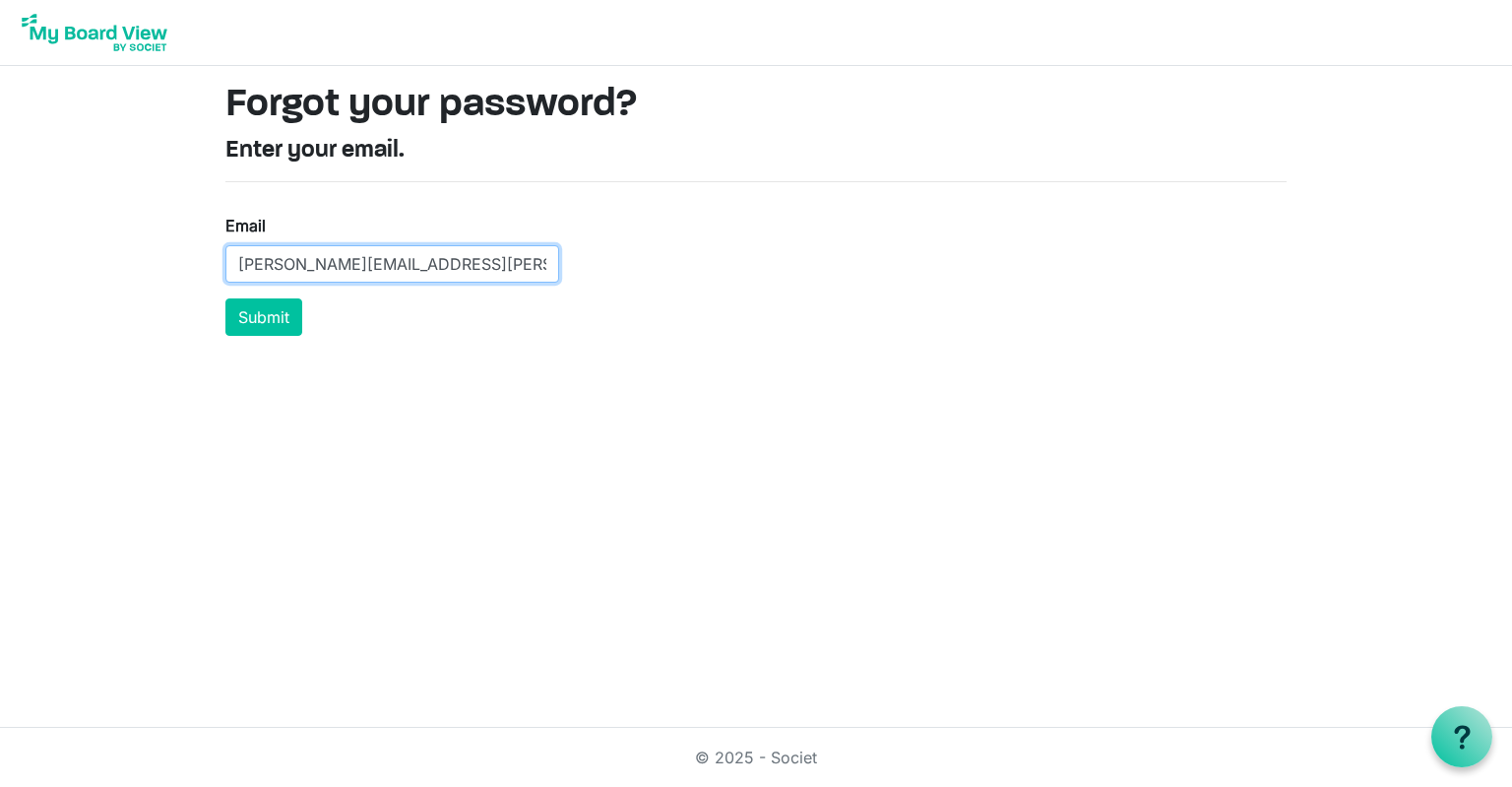 type on "[PERSON_NAME][EMAIL_ADDRESS][PERSON_NAME][DOMAIN_NAME]" 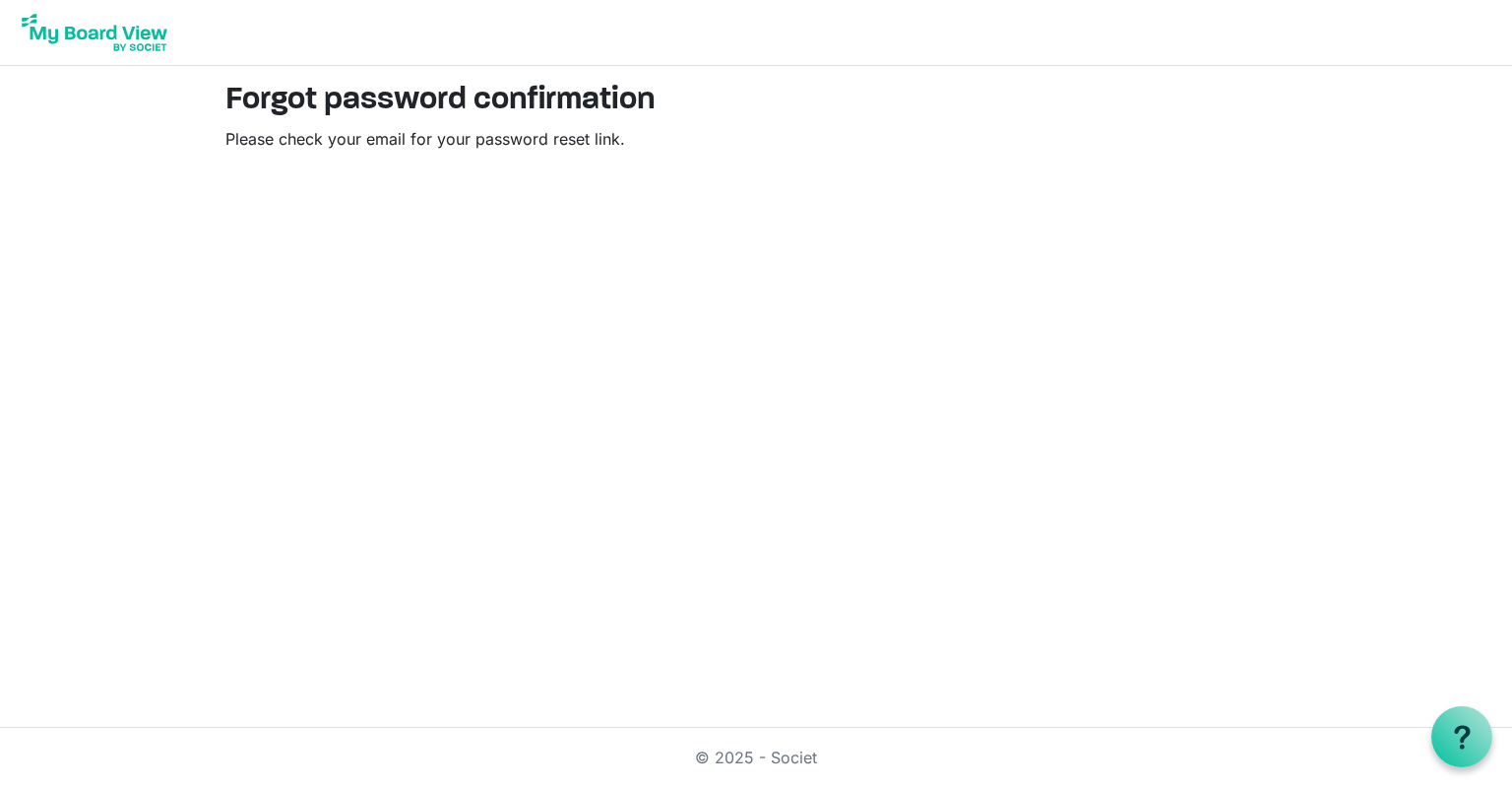 scroll, scrollTop: 0, scrollLeft: 0, axis: both 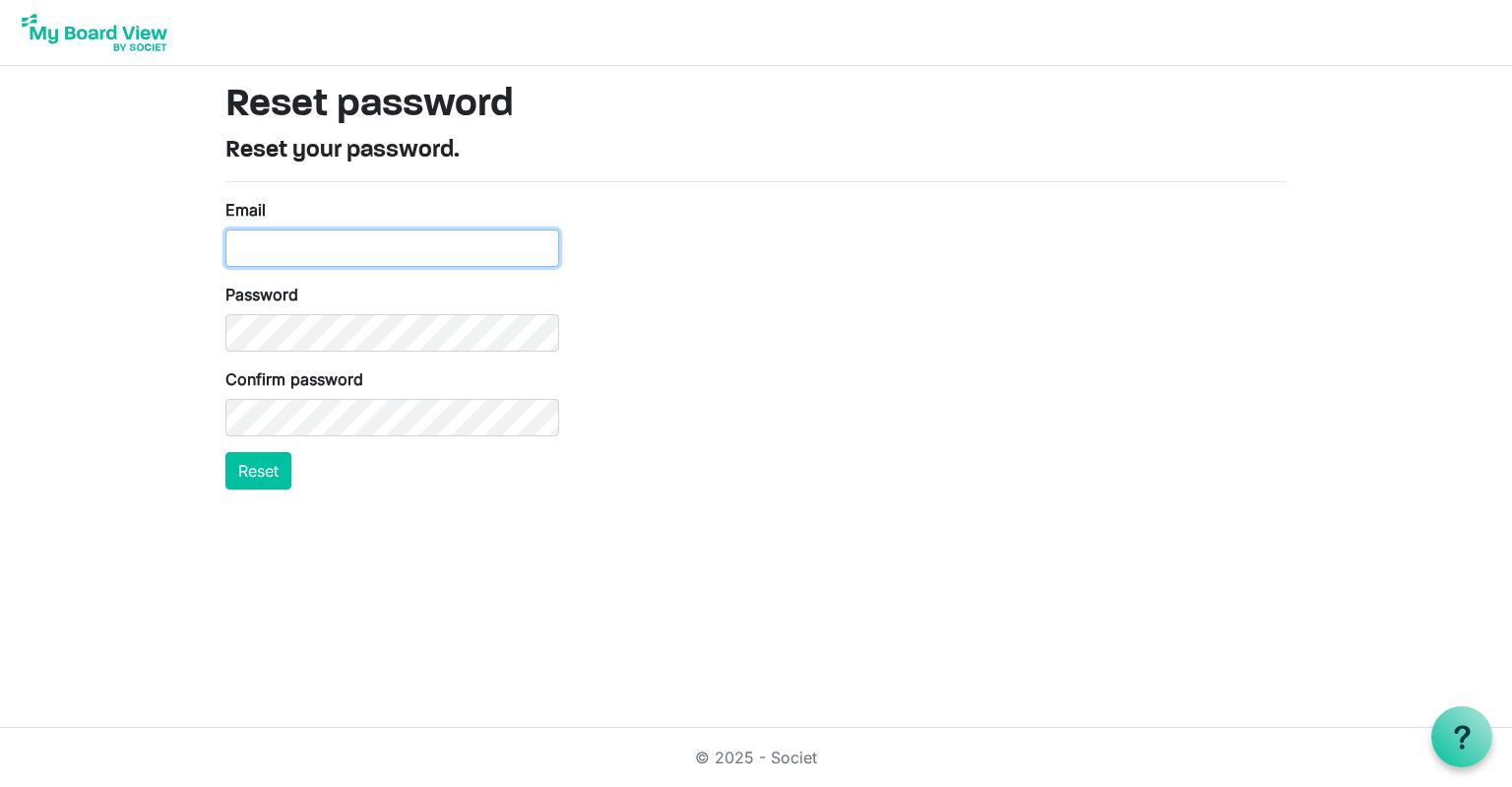 type on "[PERSON_NAME][EMAIL_ADDRESS][PERSON_NAME][DOMAIN_NAME]" 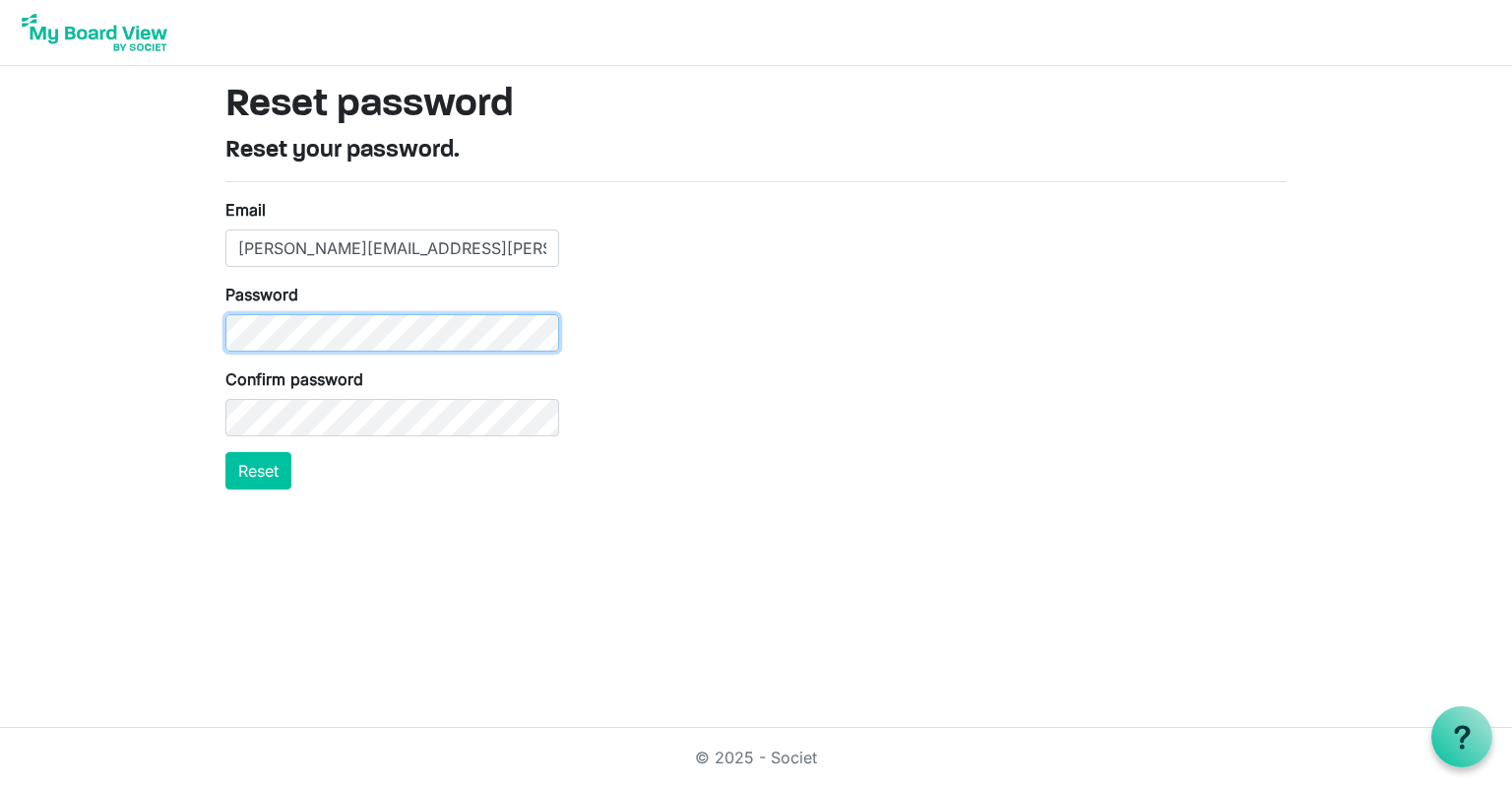 click on "Email
[PERSON_NAME][EMAIL_ADDRESS][PERSON_NAME][DOMAIN_NAME]
Password
Confirm password
Reset" at bounding box center (392, 344) 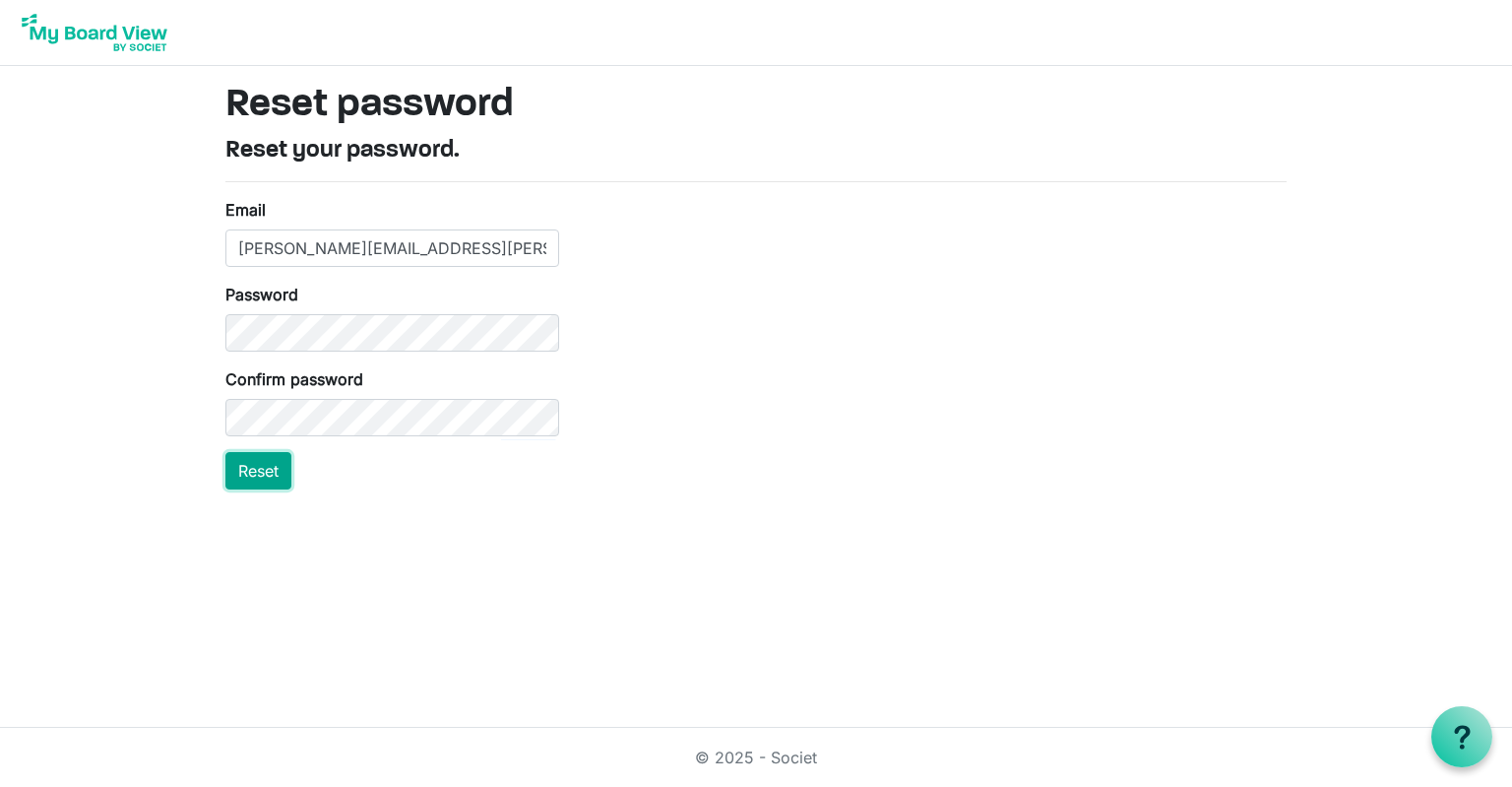 click on "Reset" at bounding box center [258, 471] 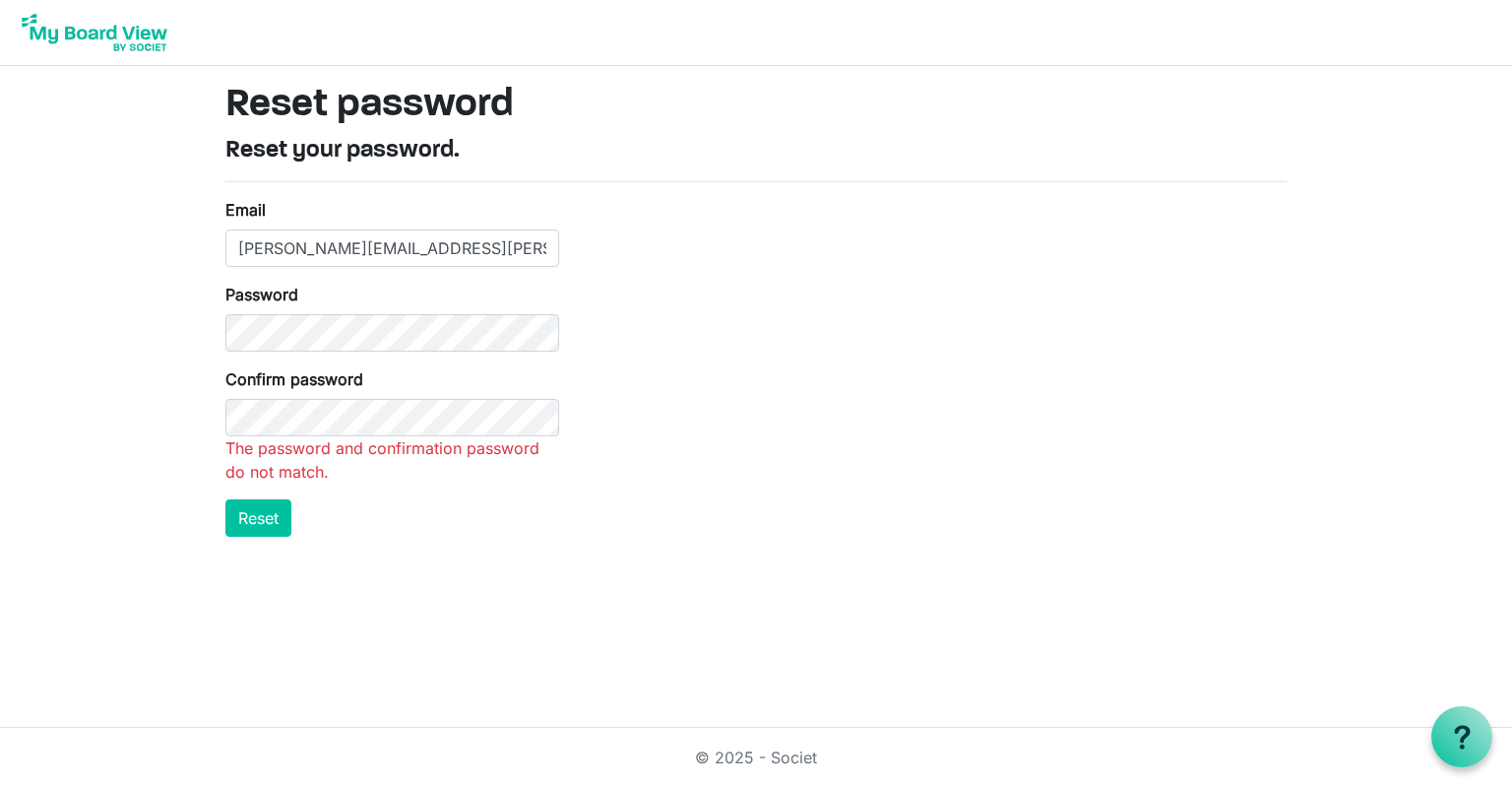 scroll, scrollTop: 0, scrollLeft: 0, axis: both 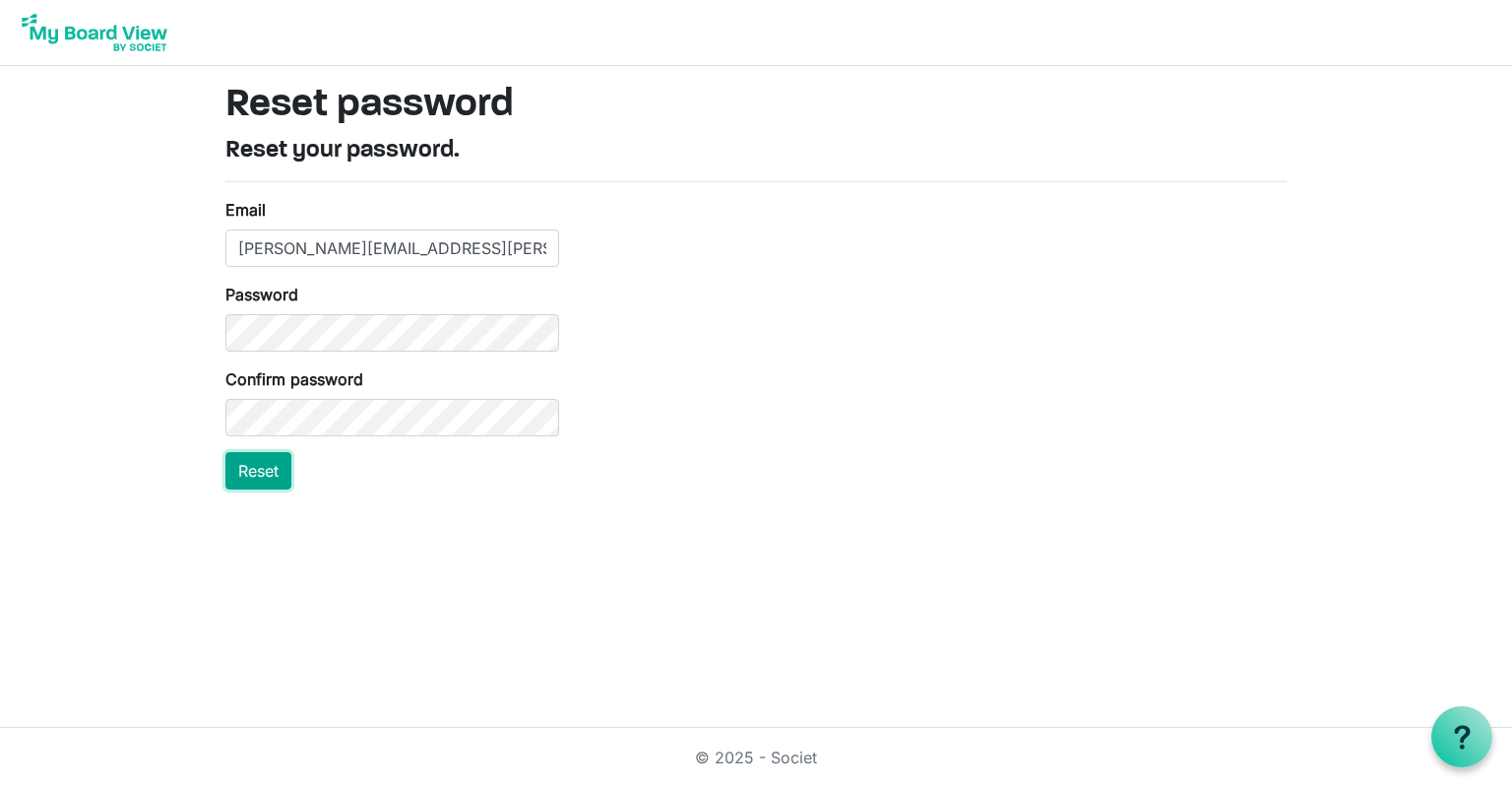 click on "Reset password
Reset your password.
Email
kelsey.simms@cptins.com
Password
Confirm password
Reset
© 2025 - Societ
OK" at bounding box center [756, 393] 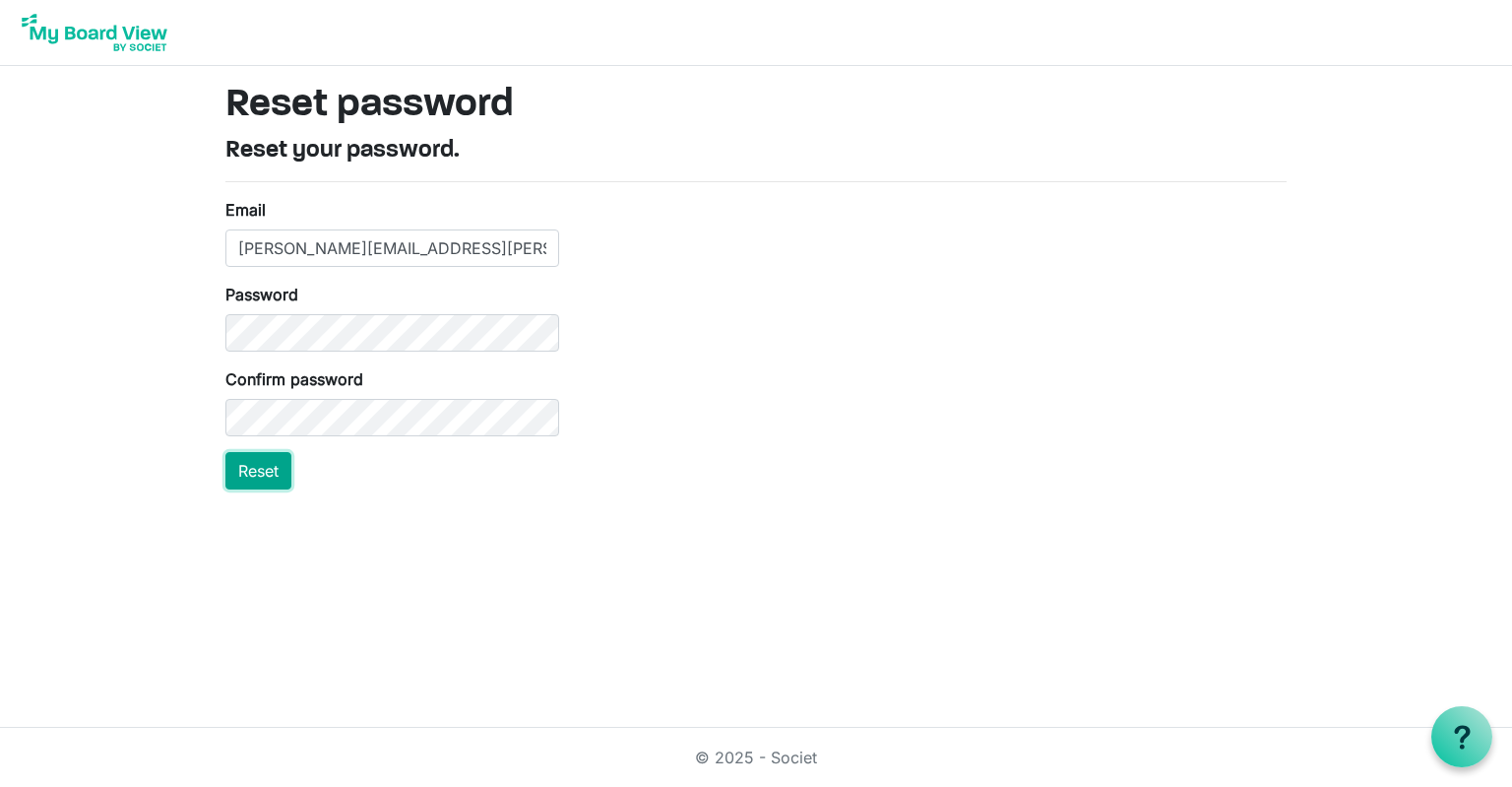 click on "Reset" at bounding box center [258, 471] 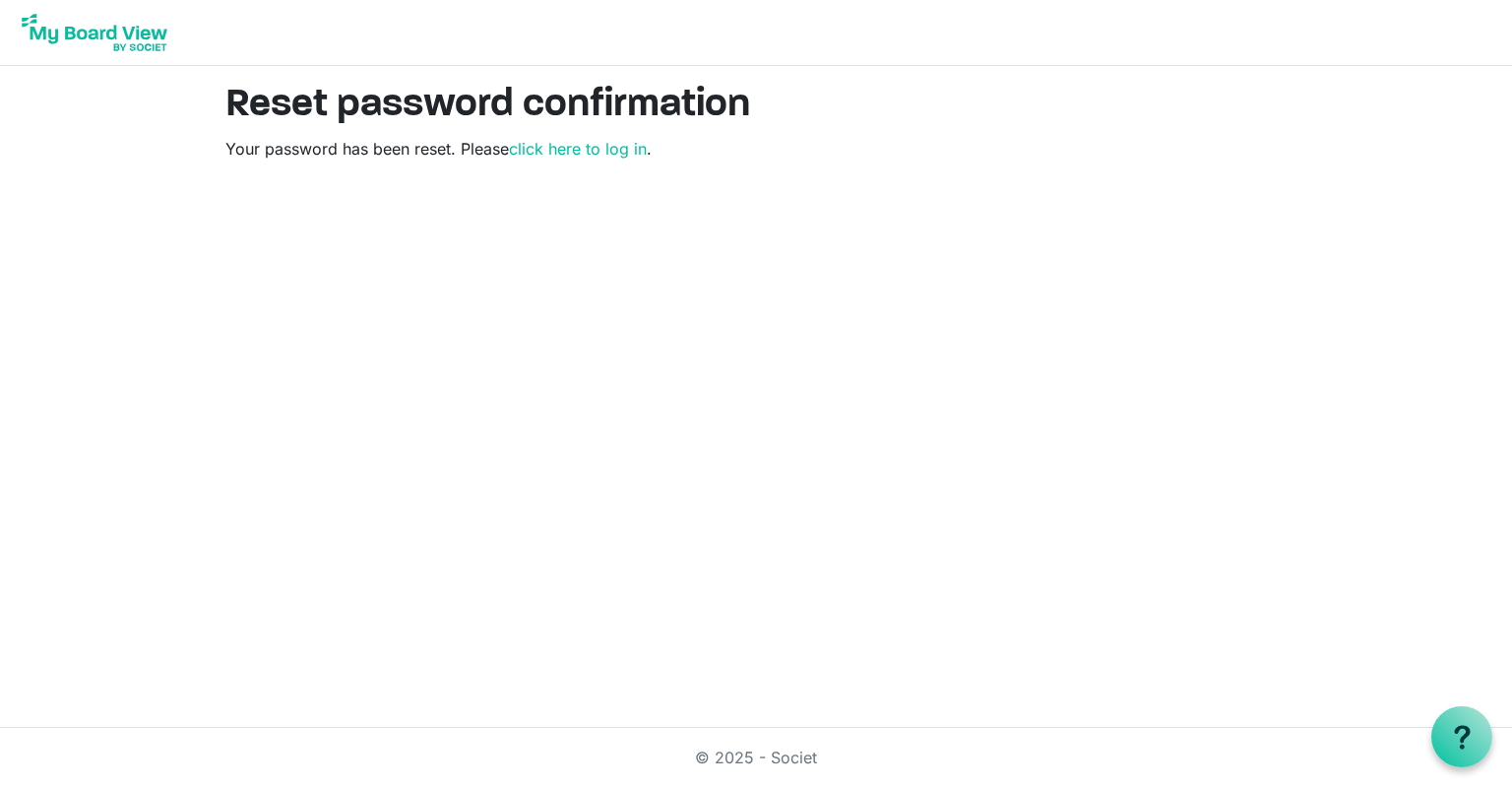 scroll, scrollTop: 0, scrollLeft: 0, axis: both 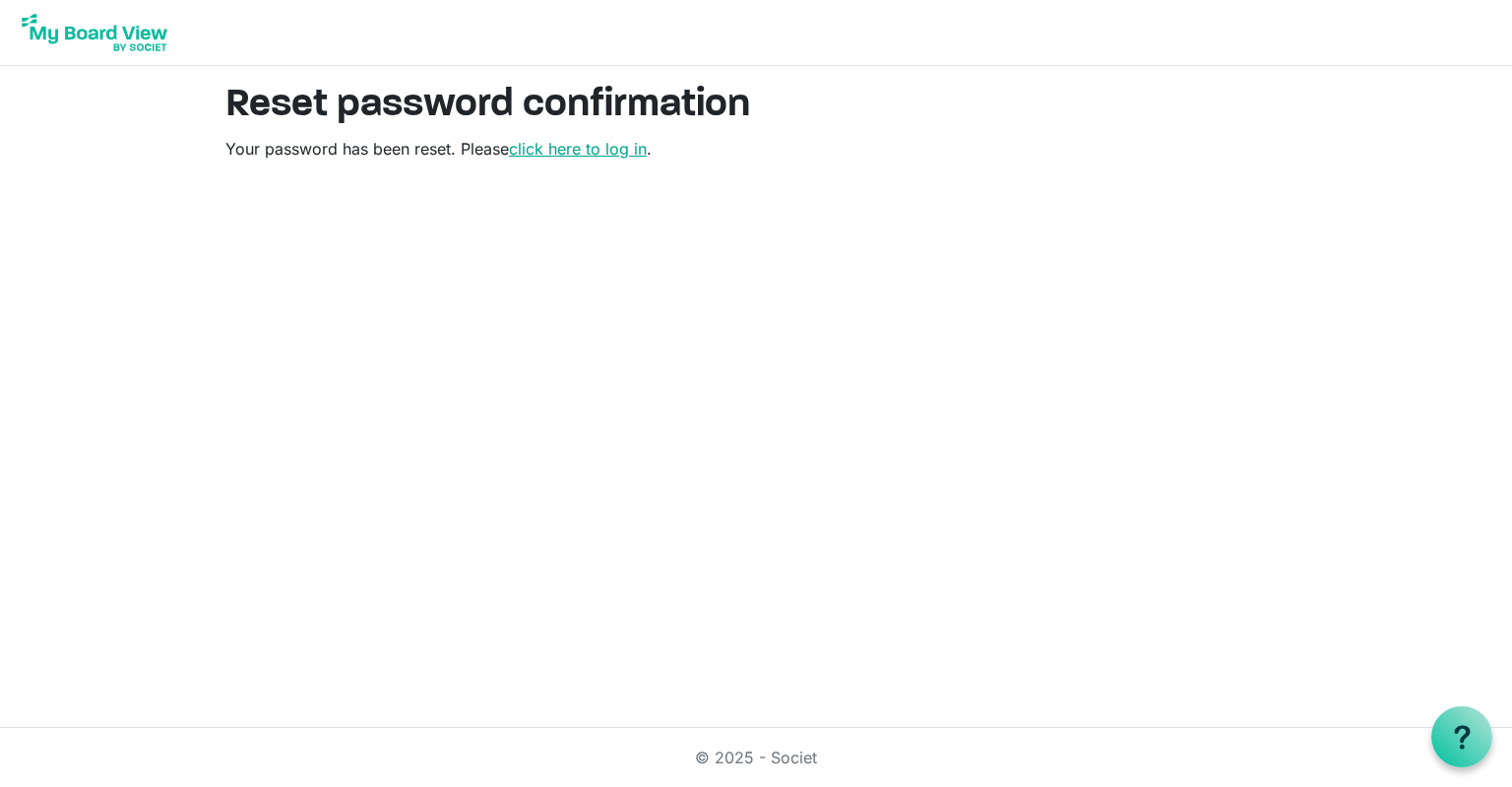 click on "click here to log in" at bounding box center (578, 149) 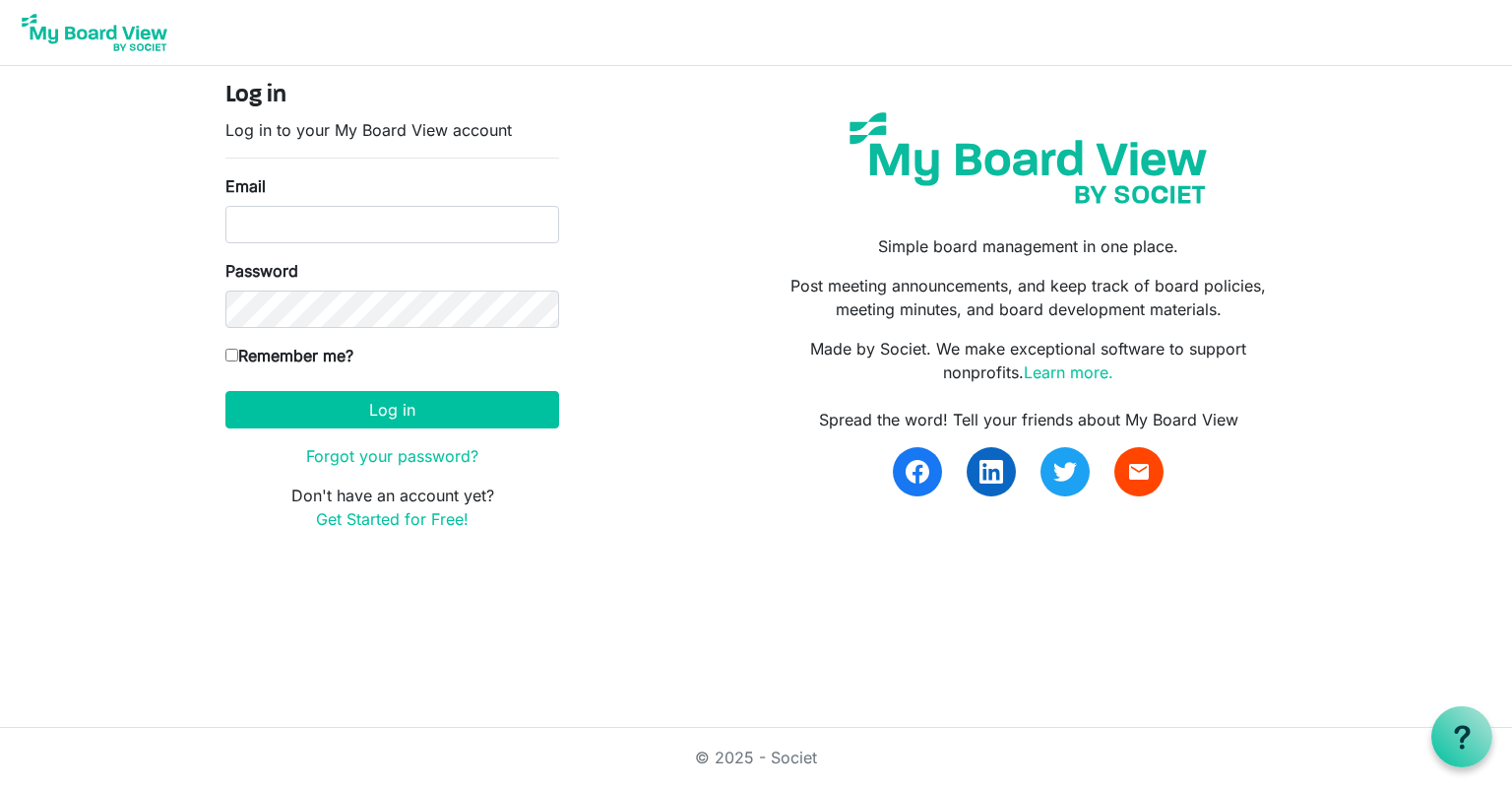 scroll, scrollTop: 0, scrollLeft: 0, axis: both 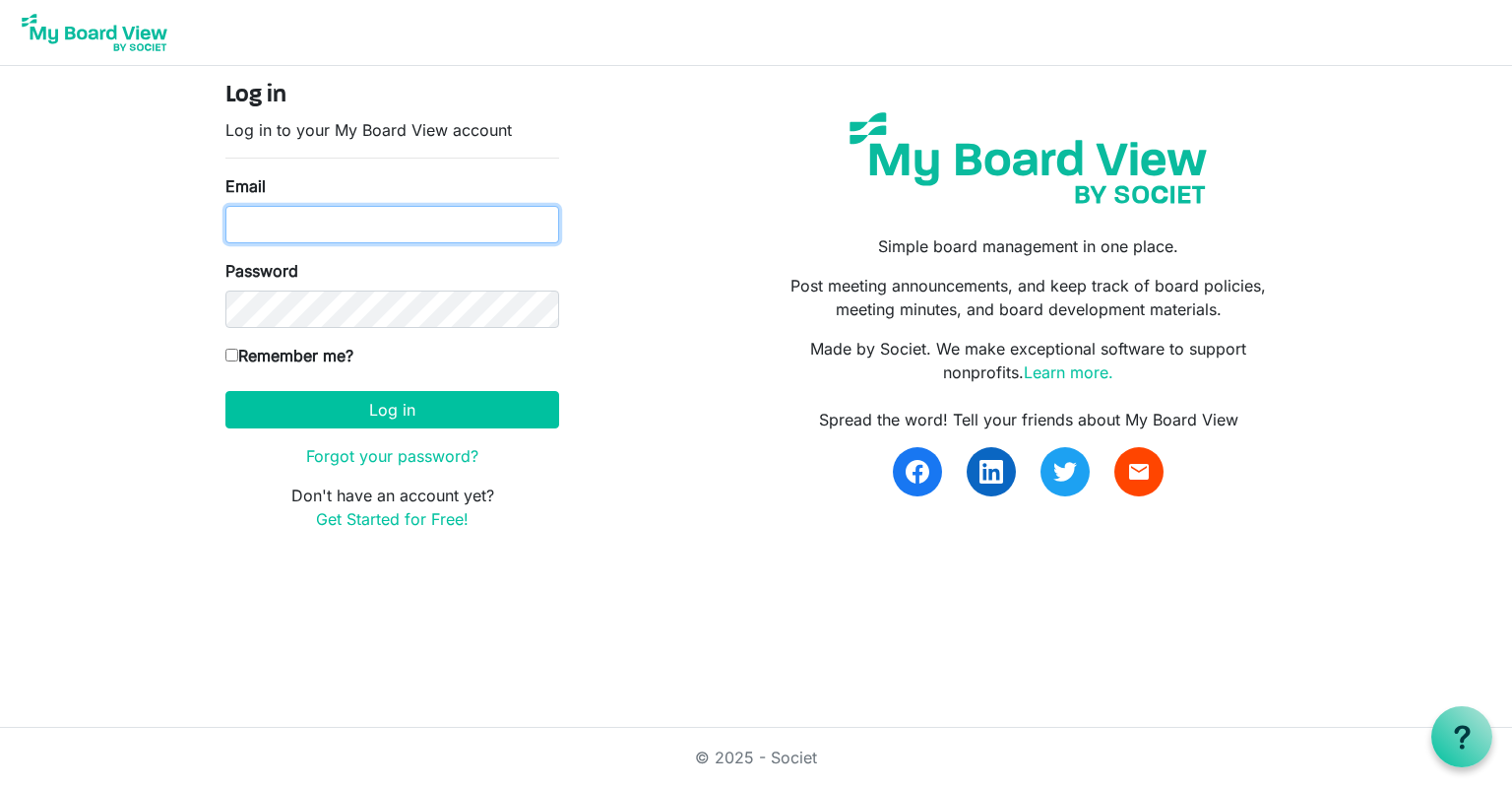 type on "[PERSON_NAME][EMAIL_ADDRESS][PERSON_NAME][DOMAIN_NAME]" 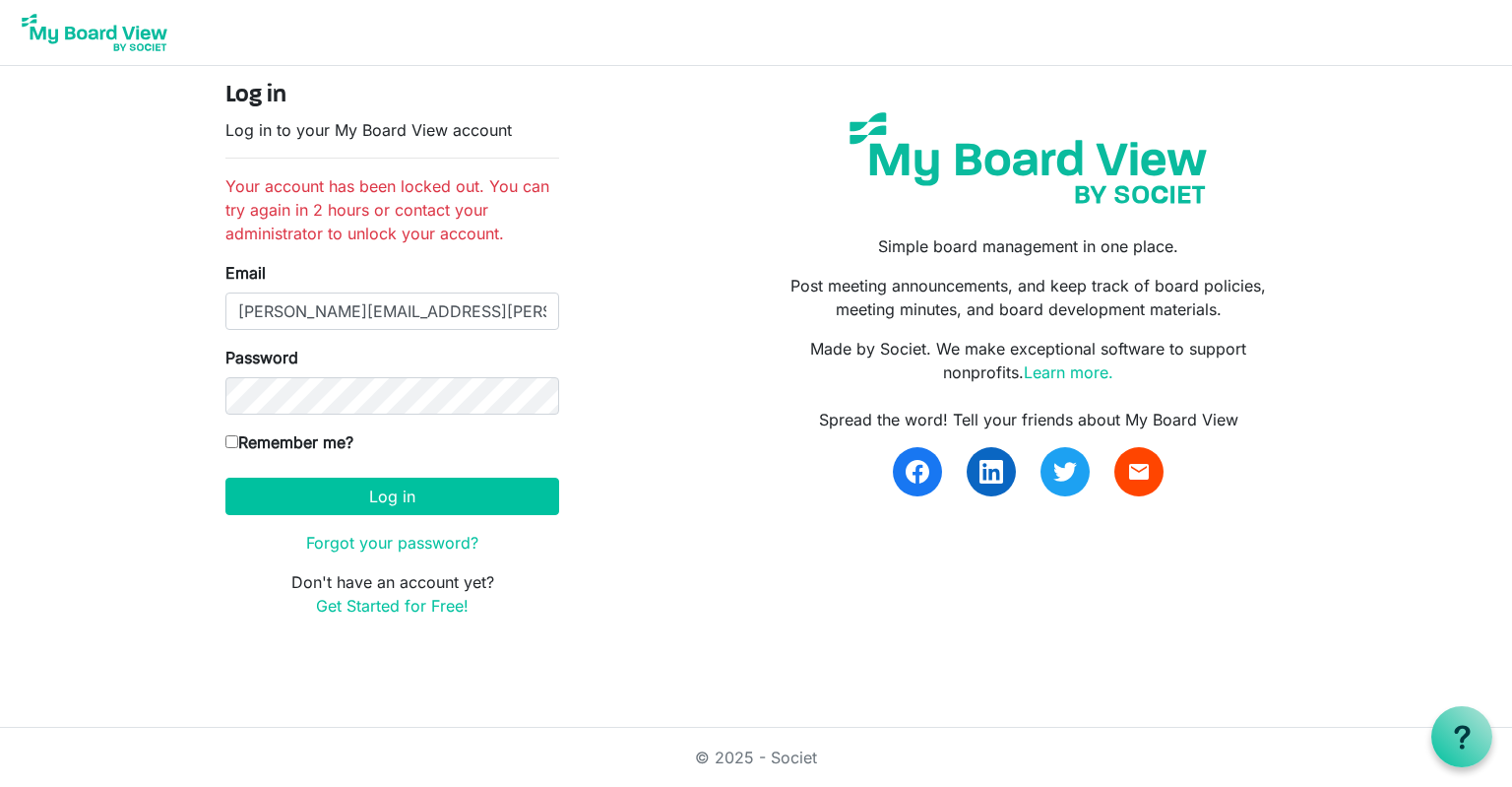 scroll, scrollTop: 0, scrollLeft: 0, axis: both 